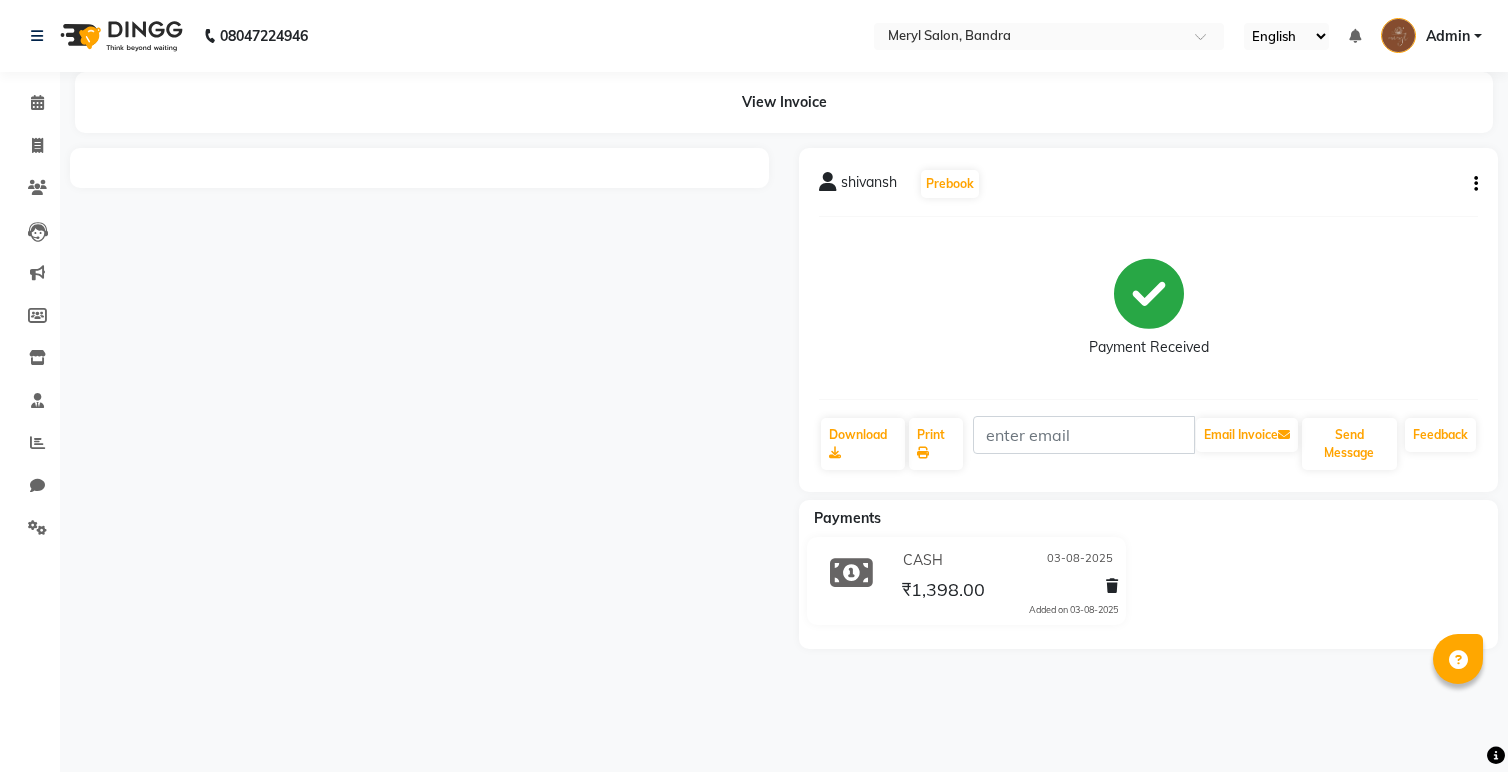 scroll, scrollTop: 0, scrollLeft: 0, axis: both 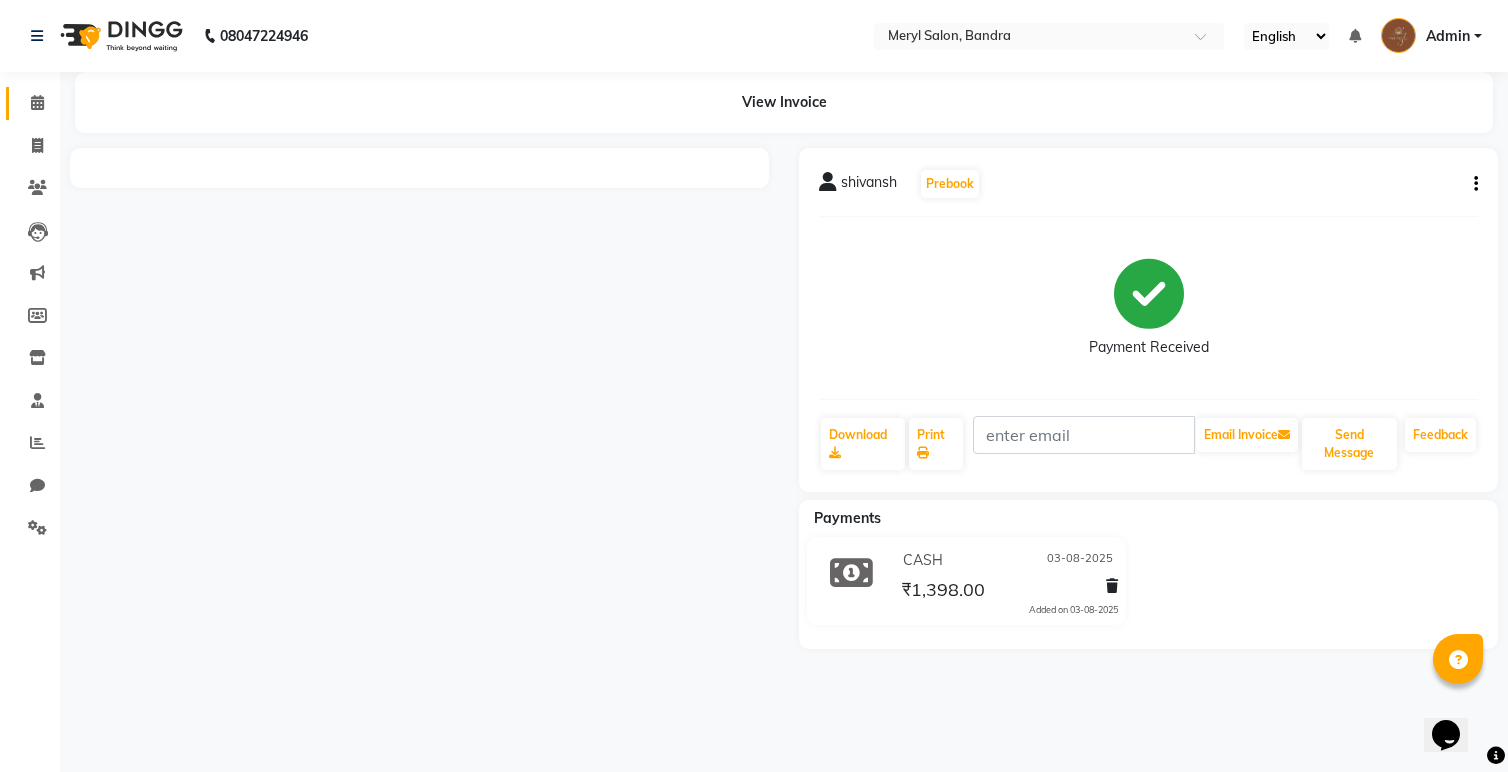 click 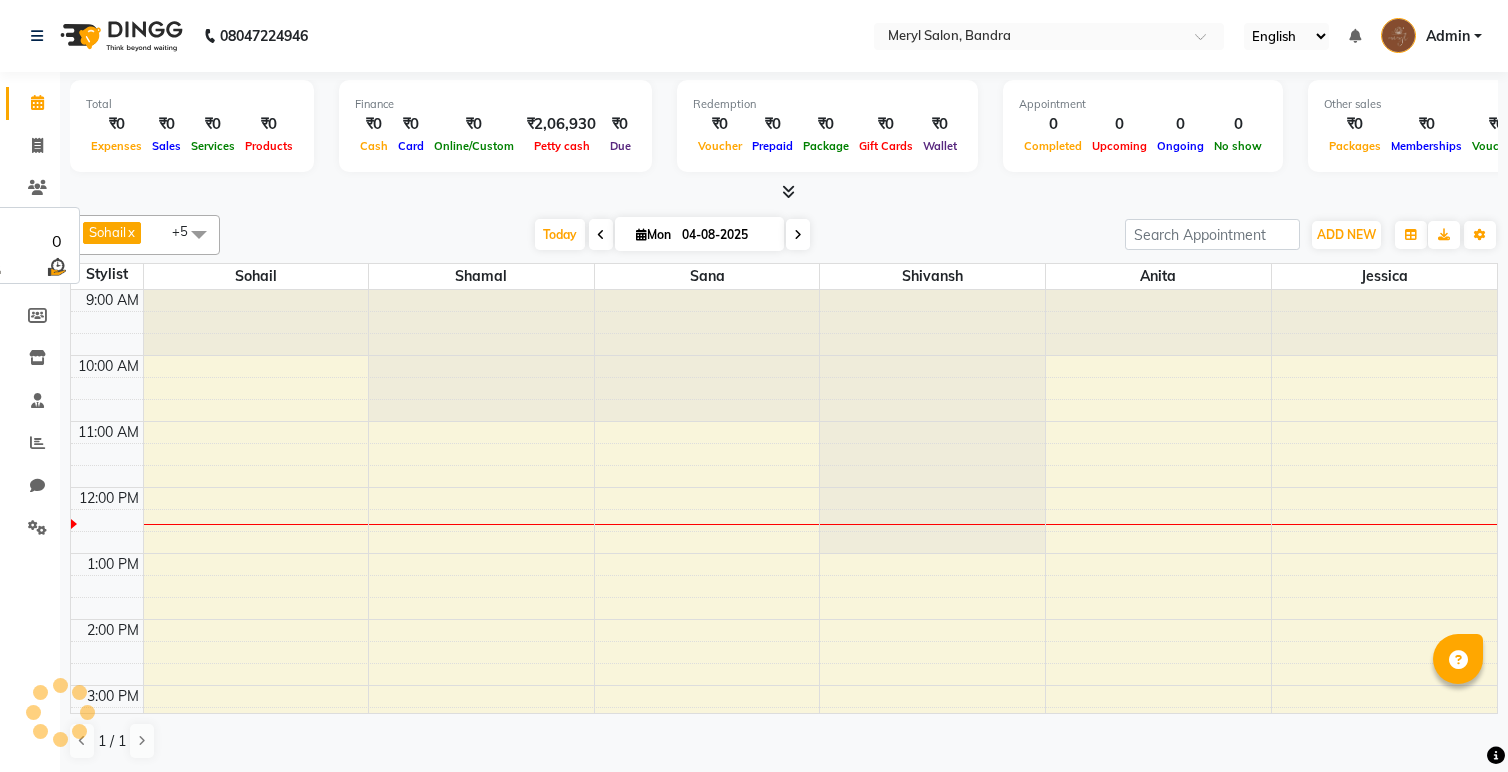 scroll, scrollTop: 0, scrollLeft: 0, axis: both 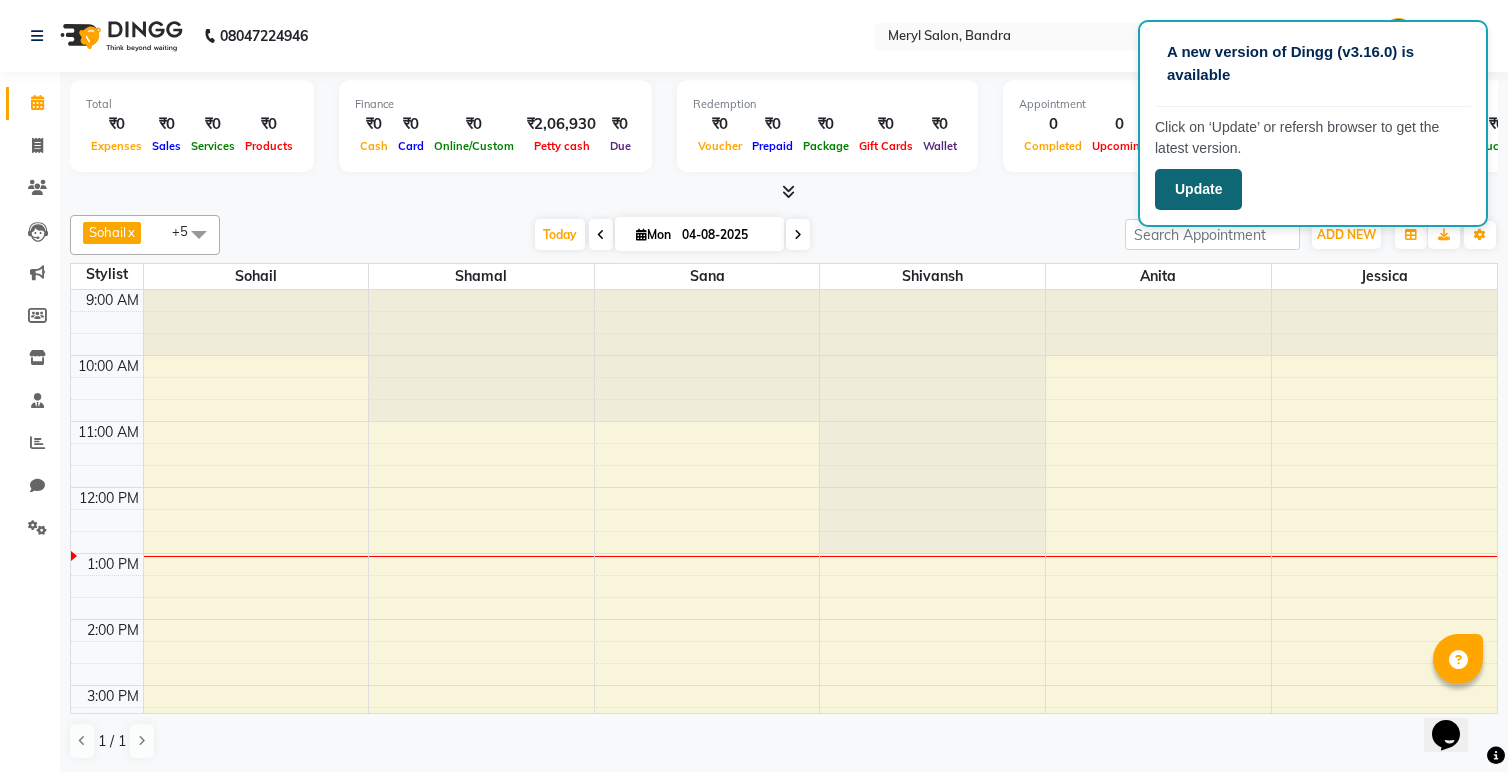 click on "Update" 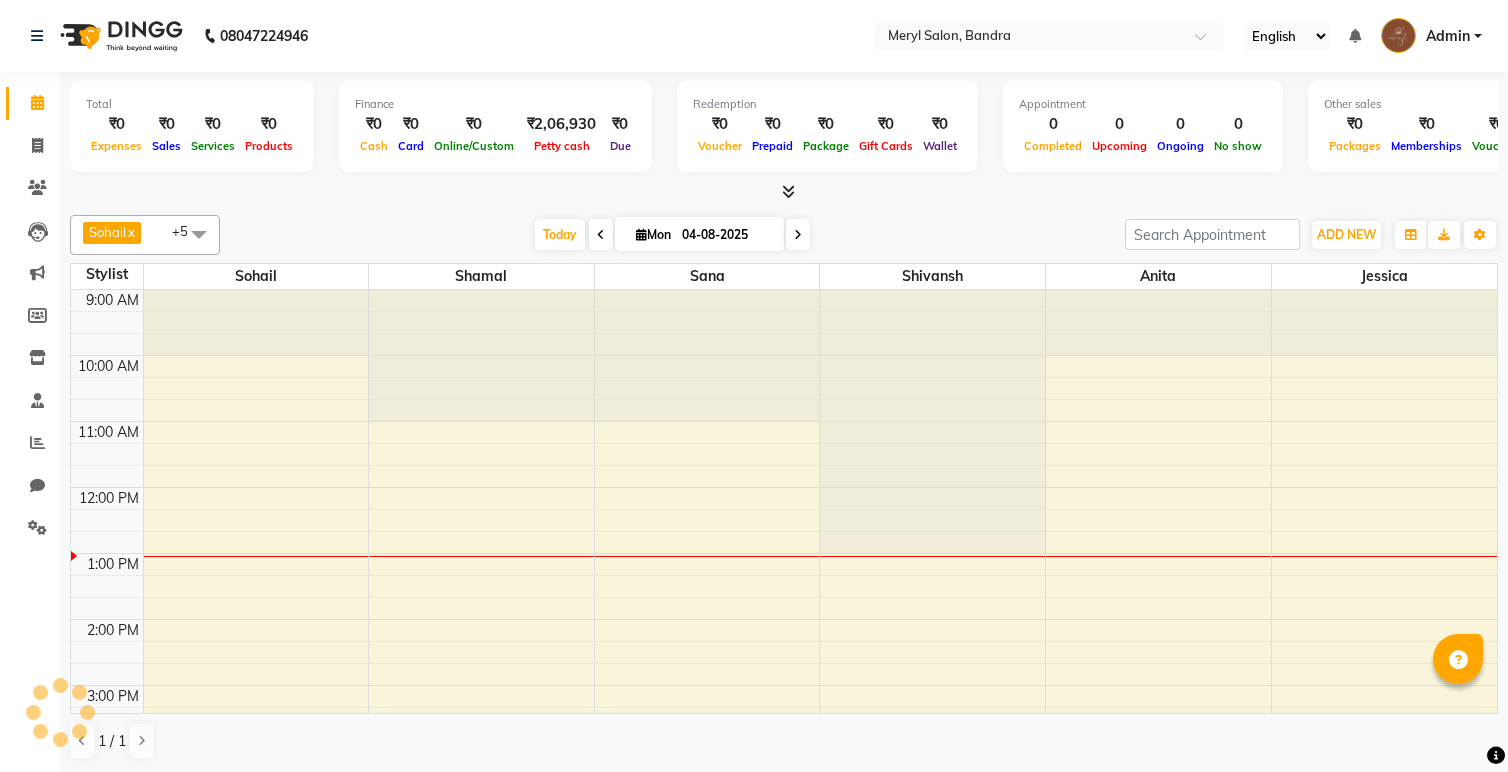 scroll, scrollTop: 0, scrollLeft: 0, axis: both 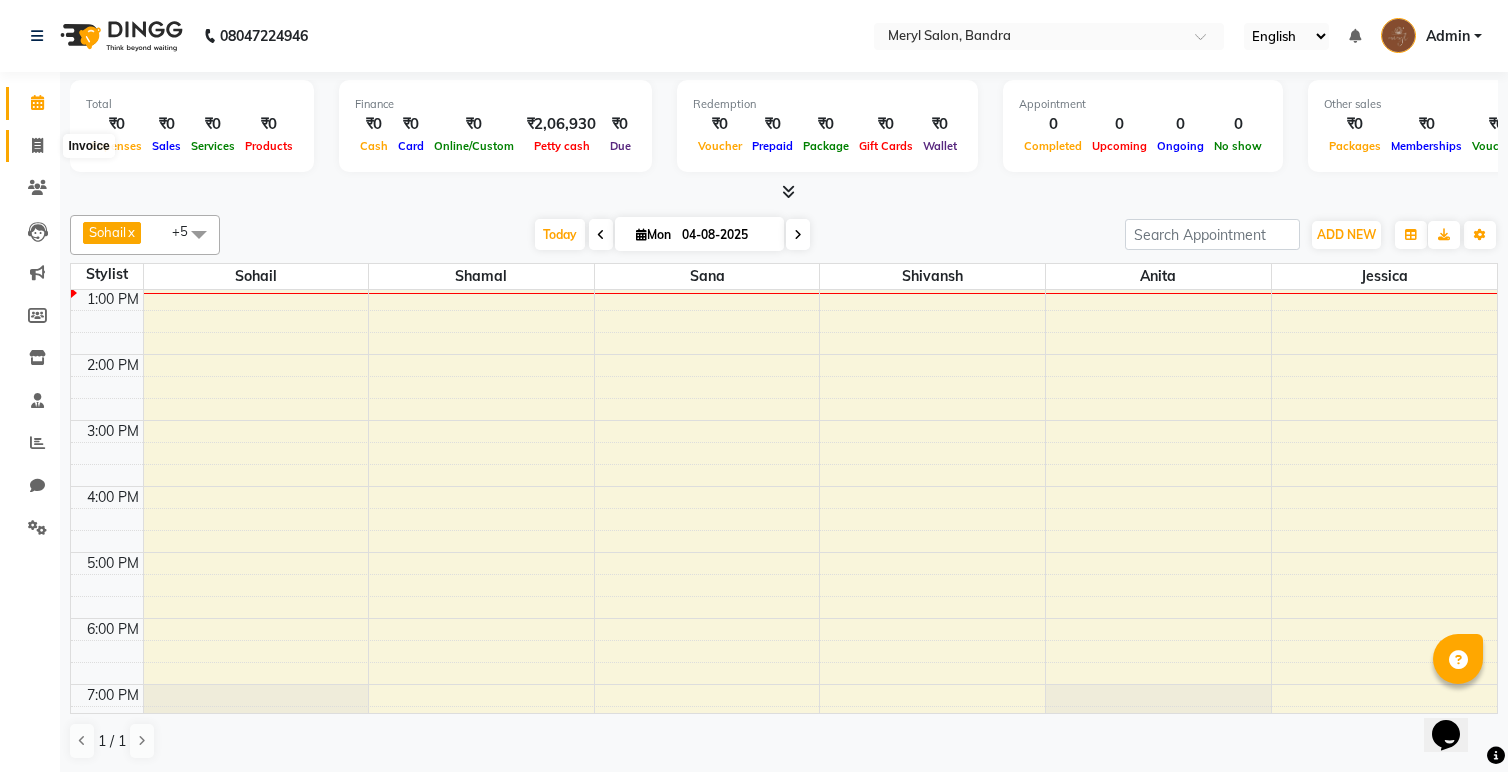 click 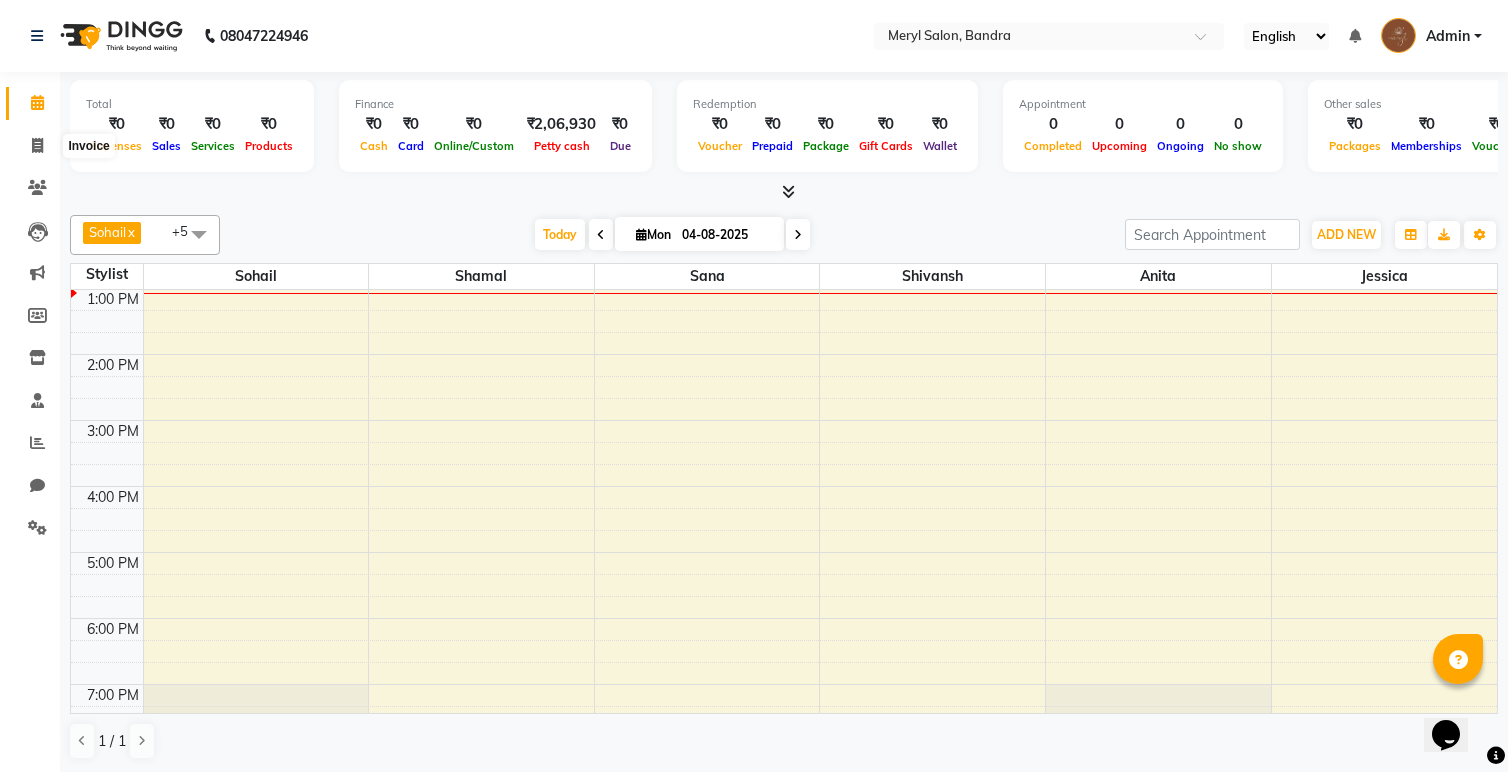 select on "7894" 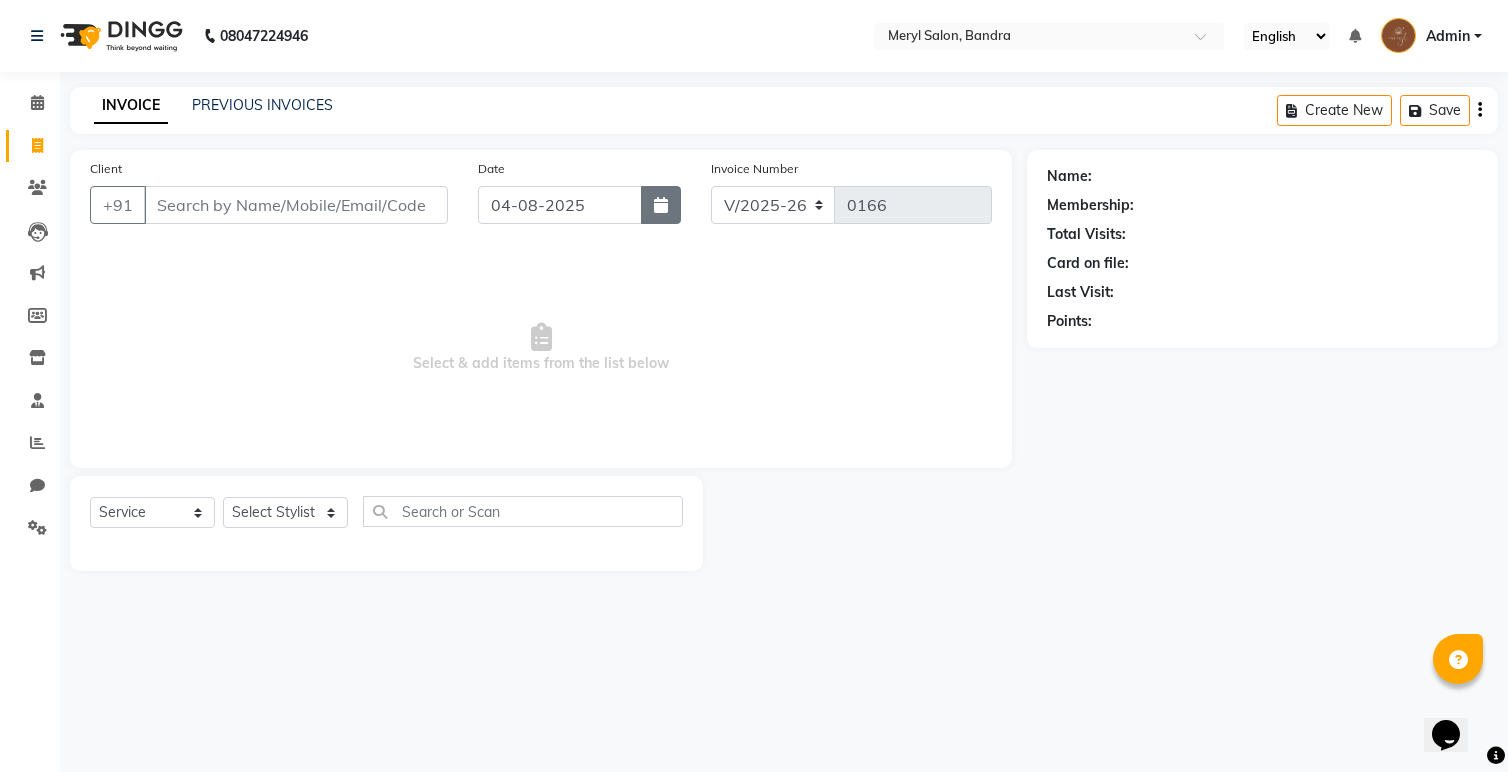 click 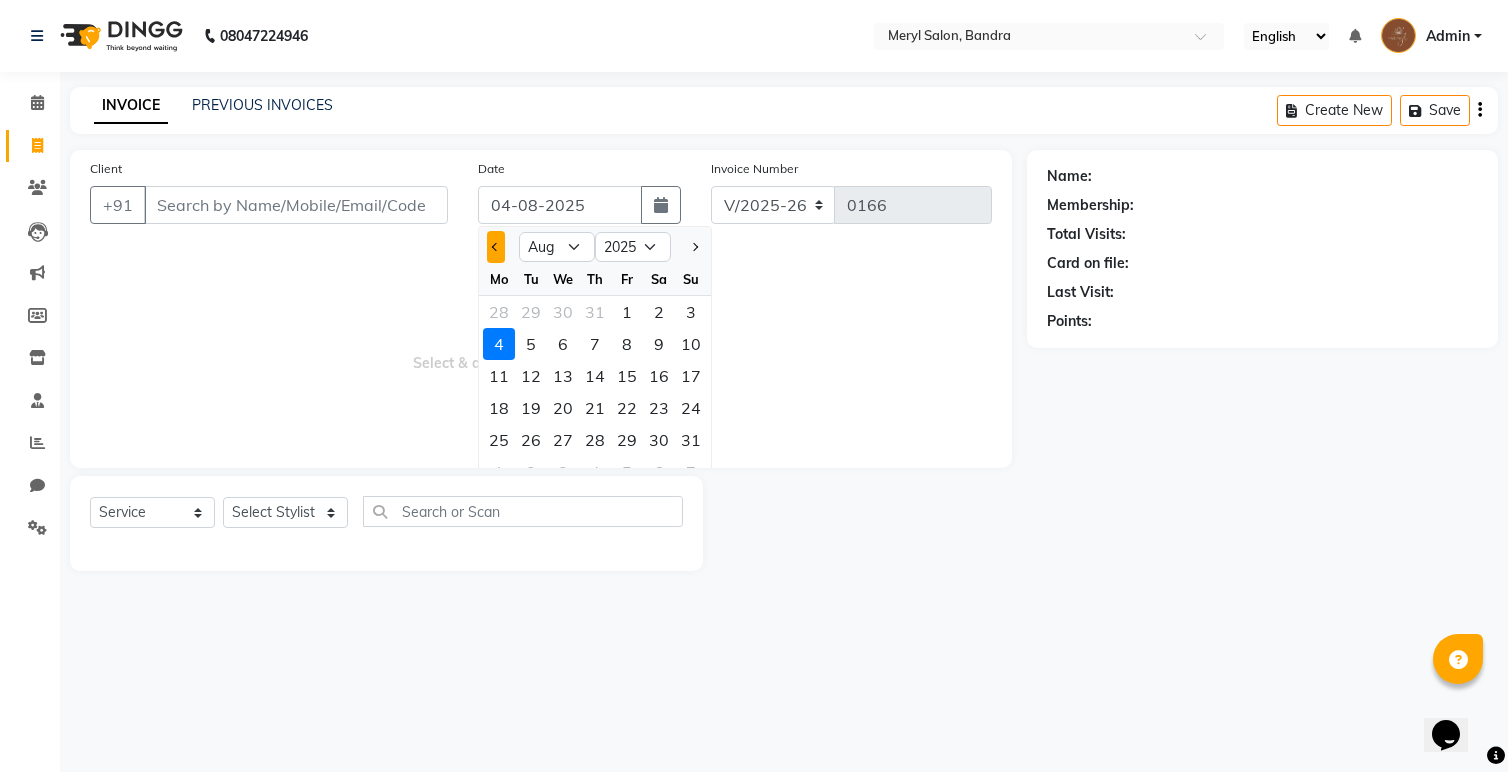 click 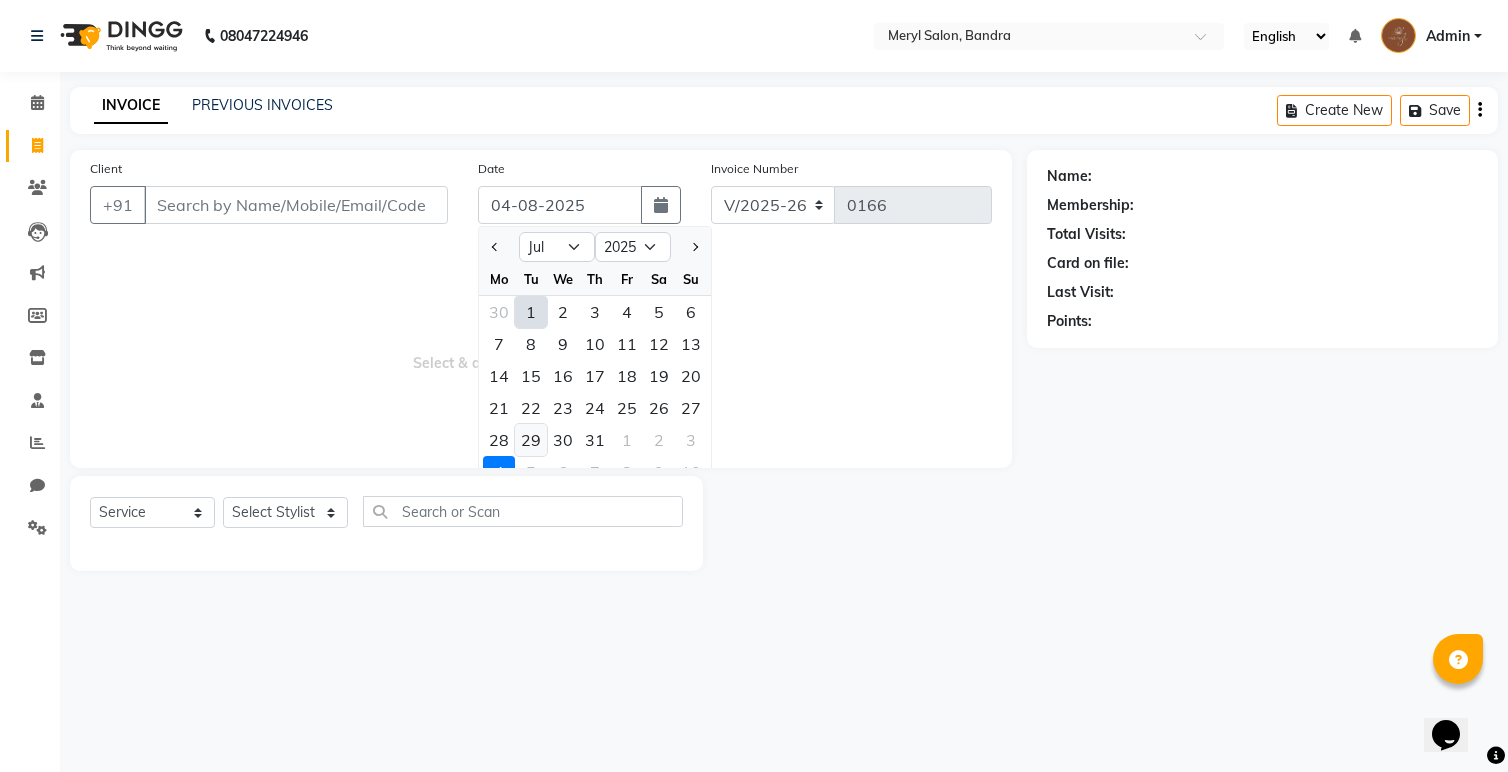 click on "29" 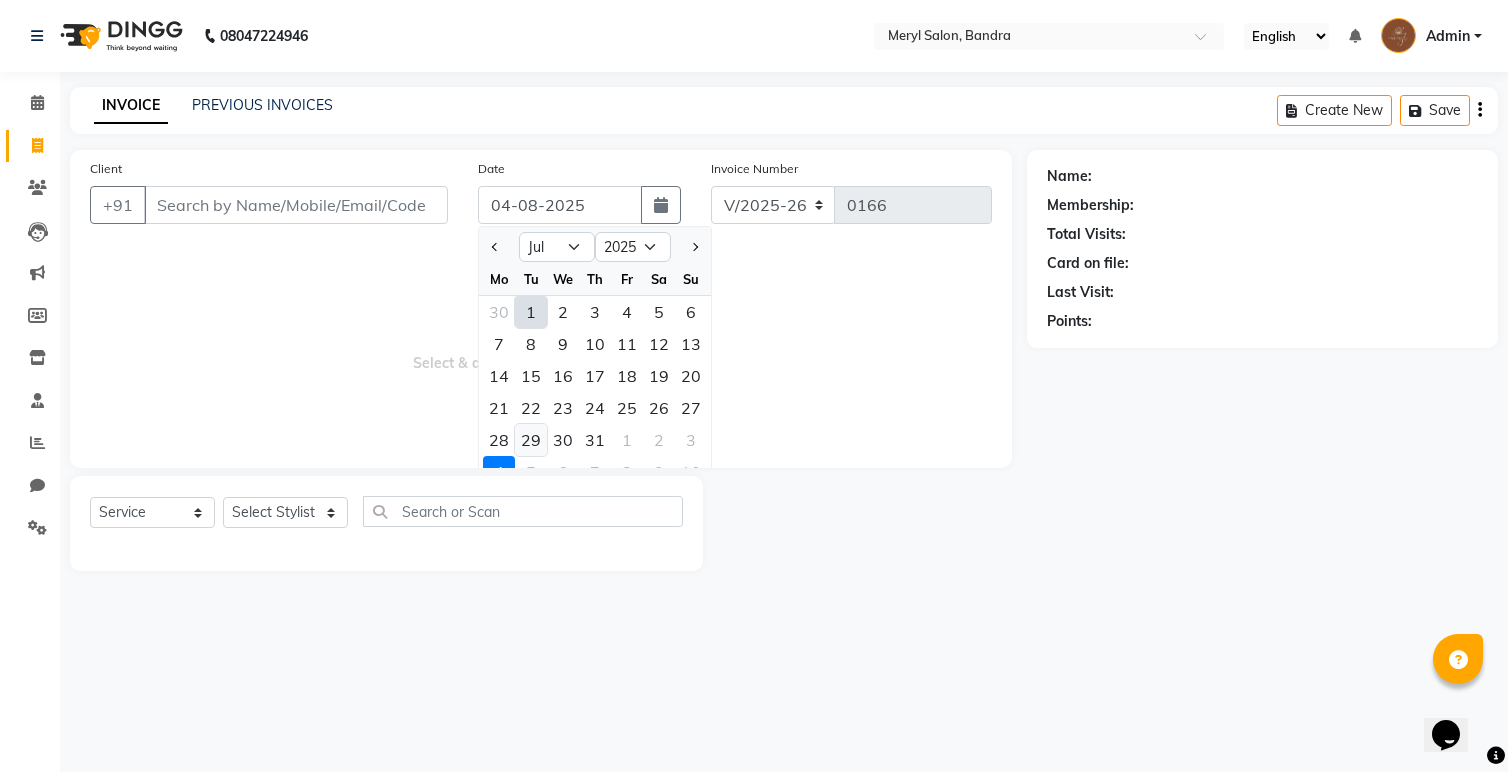 type on "29-07-2025" 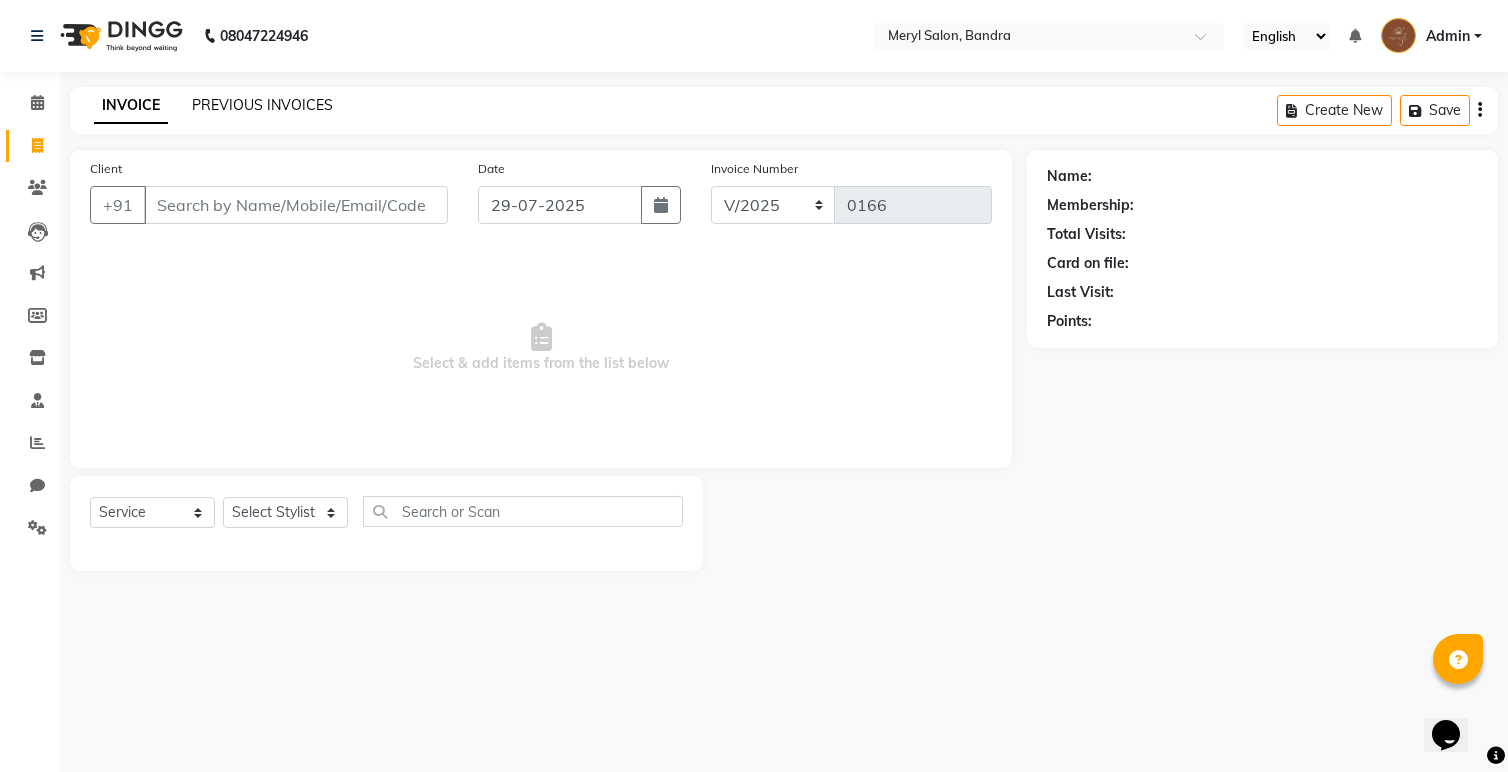 click on "PREVIOUS INVOICES" 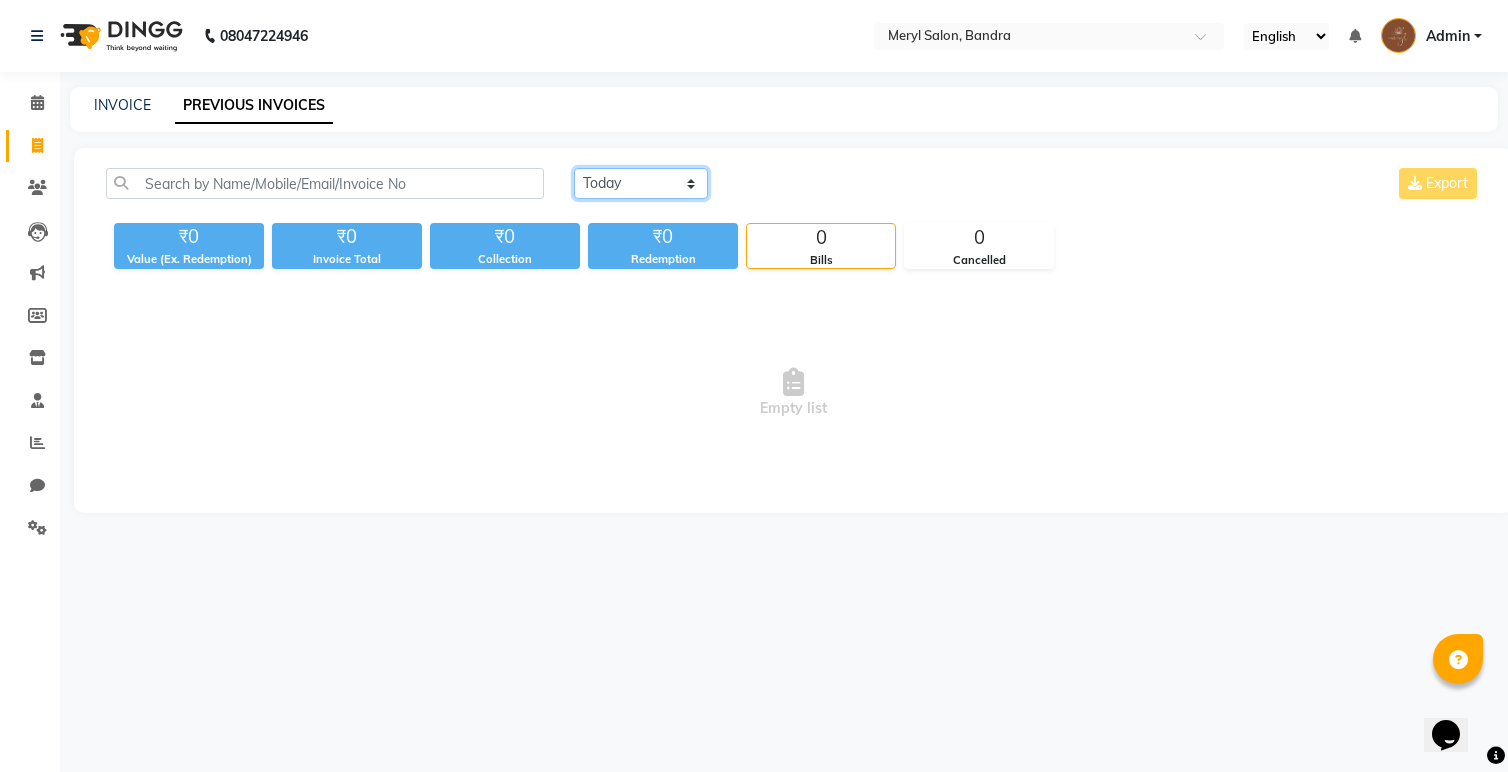 click on "Today Yesterday Custom Range" 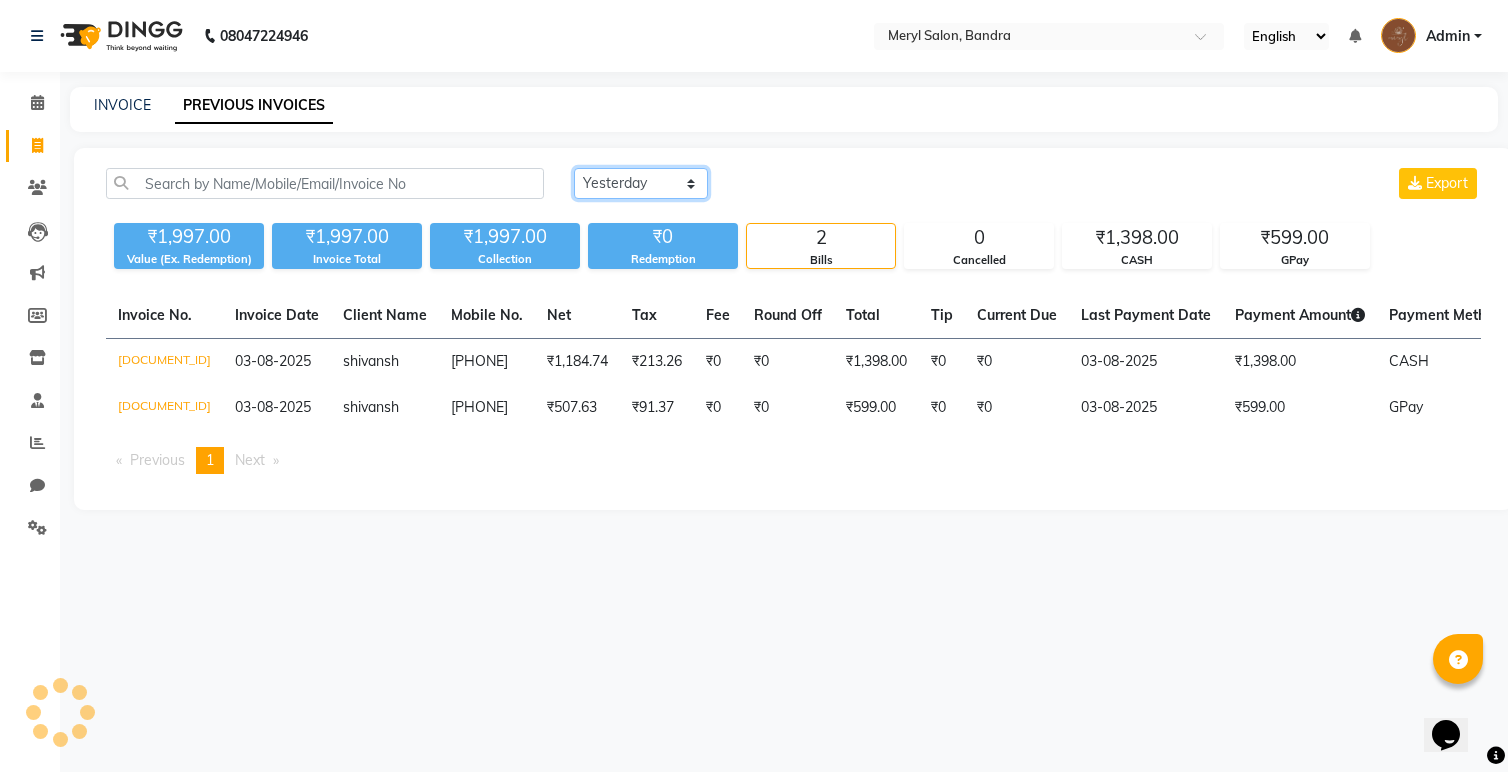 click on "Today Yesterday Custom Range" 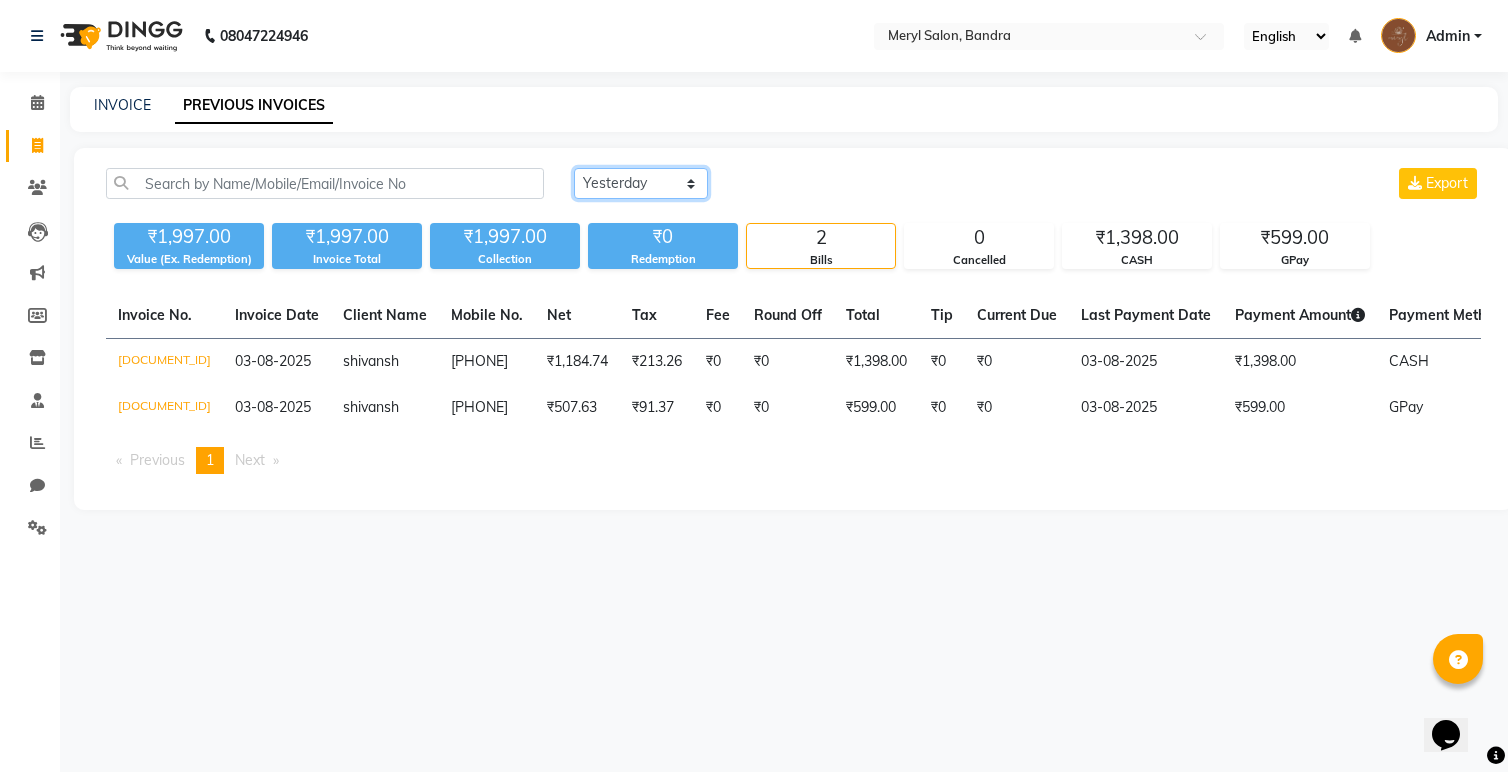 select on "range" 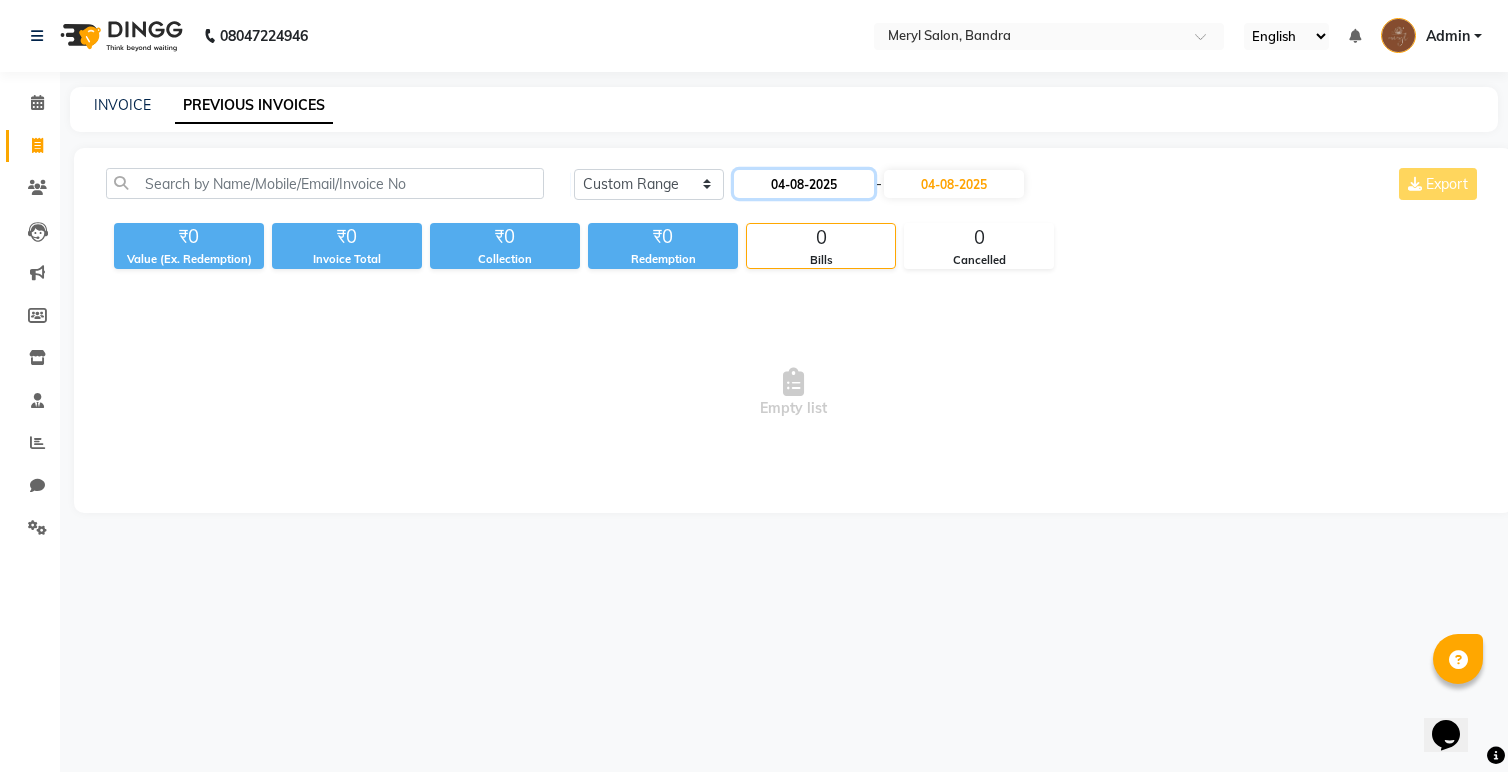click on "04-08-2025" 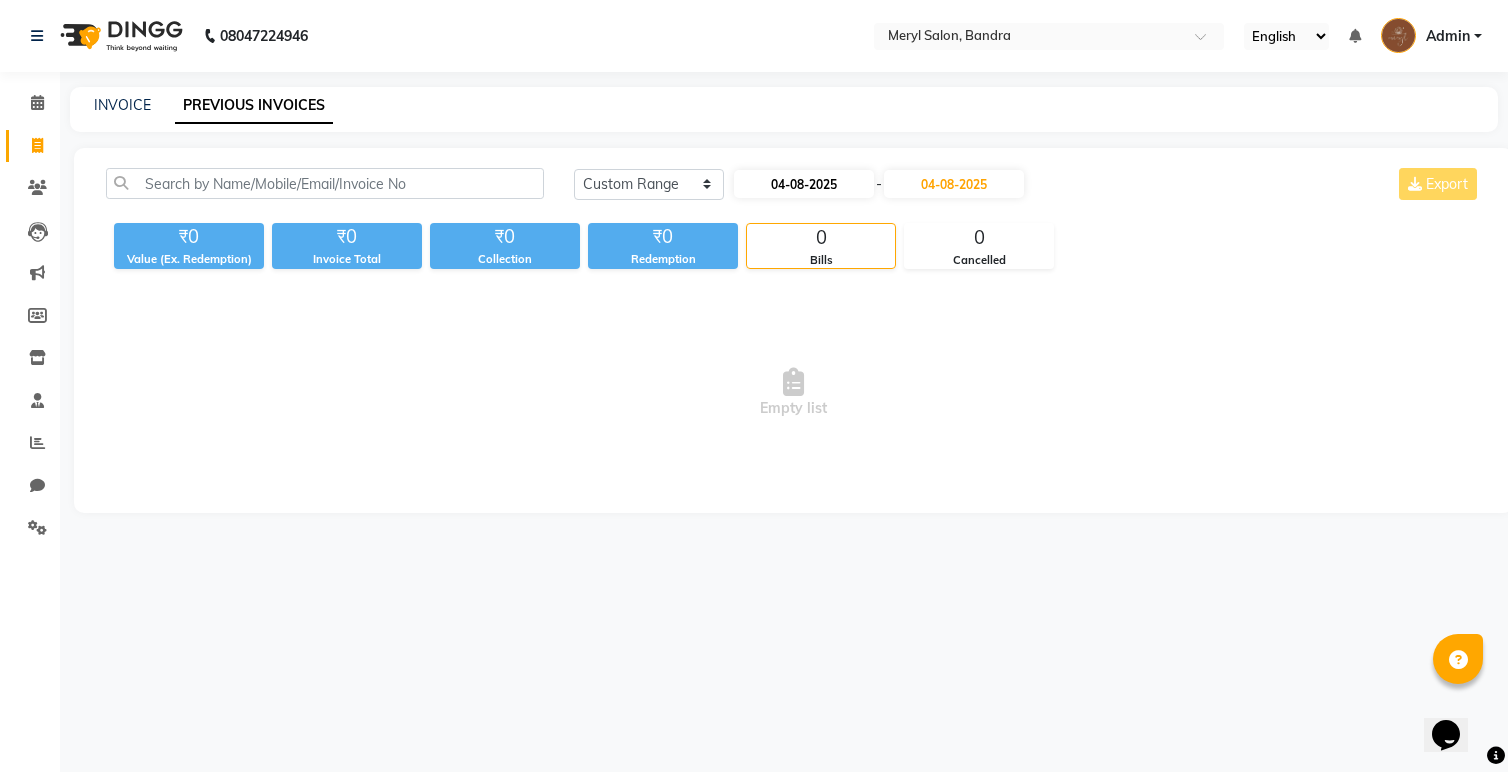 select on "8" 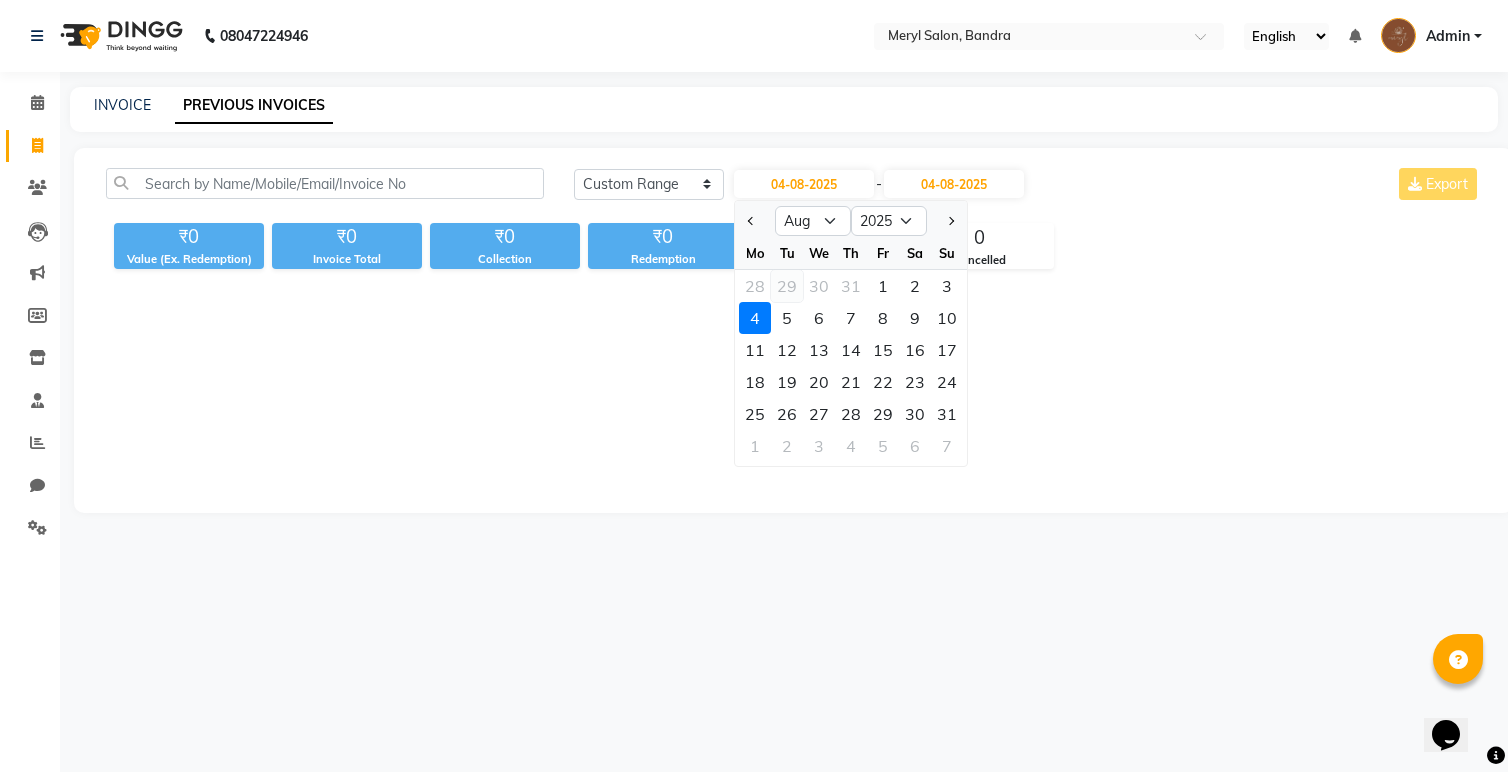 click on "29" 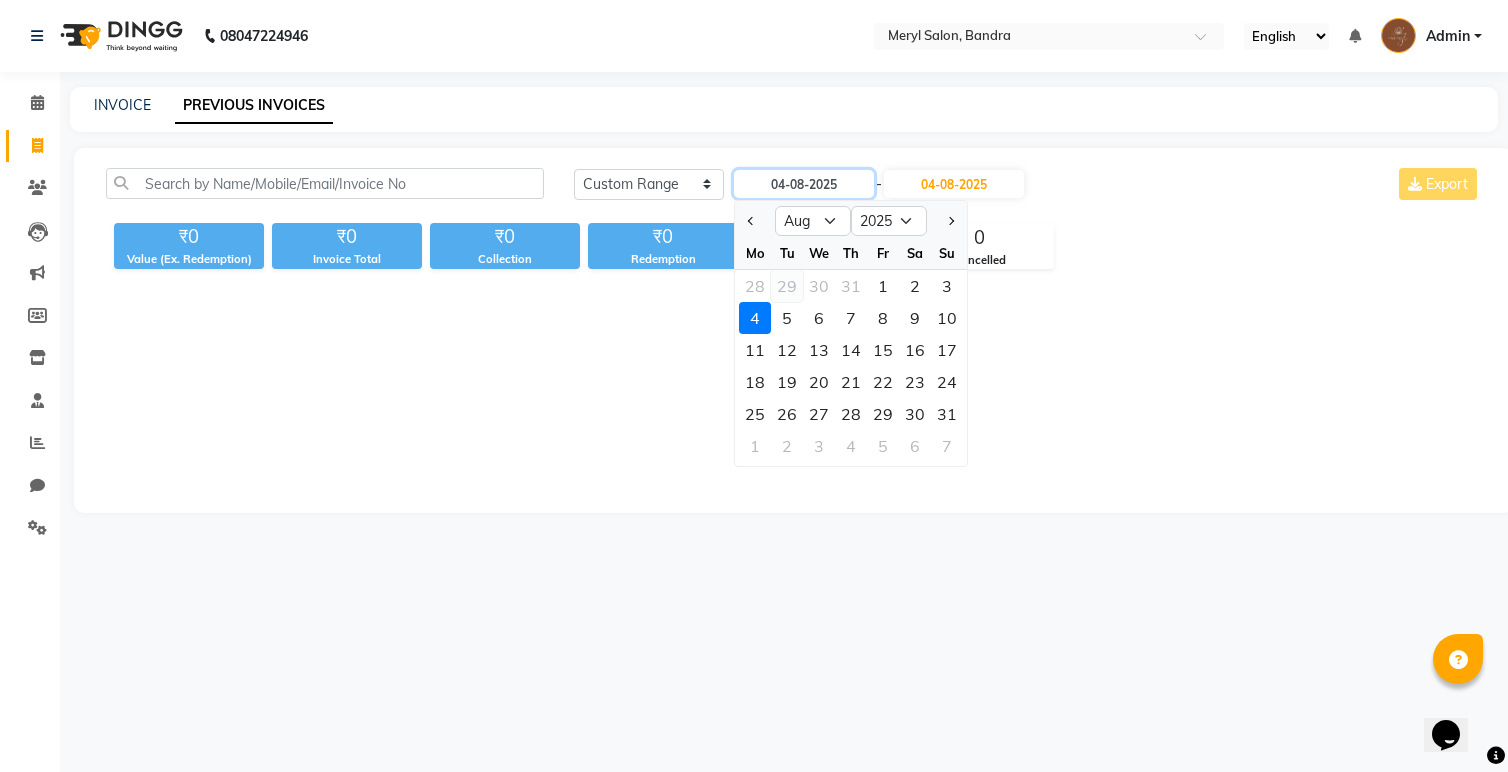 type on "29-07-2025" 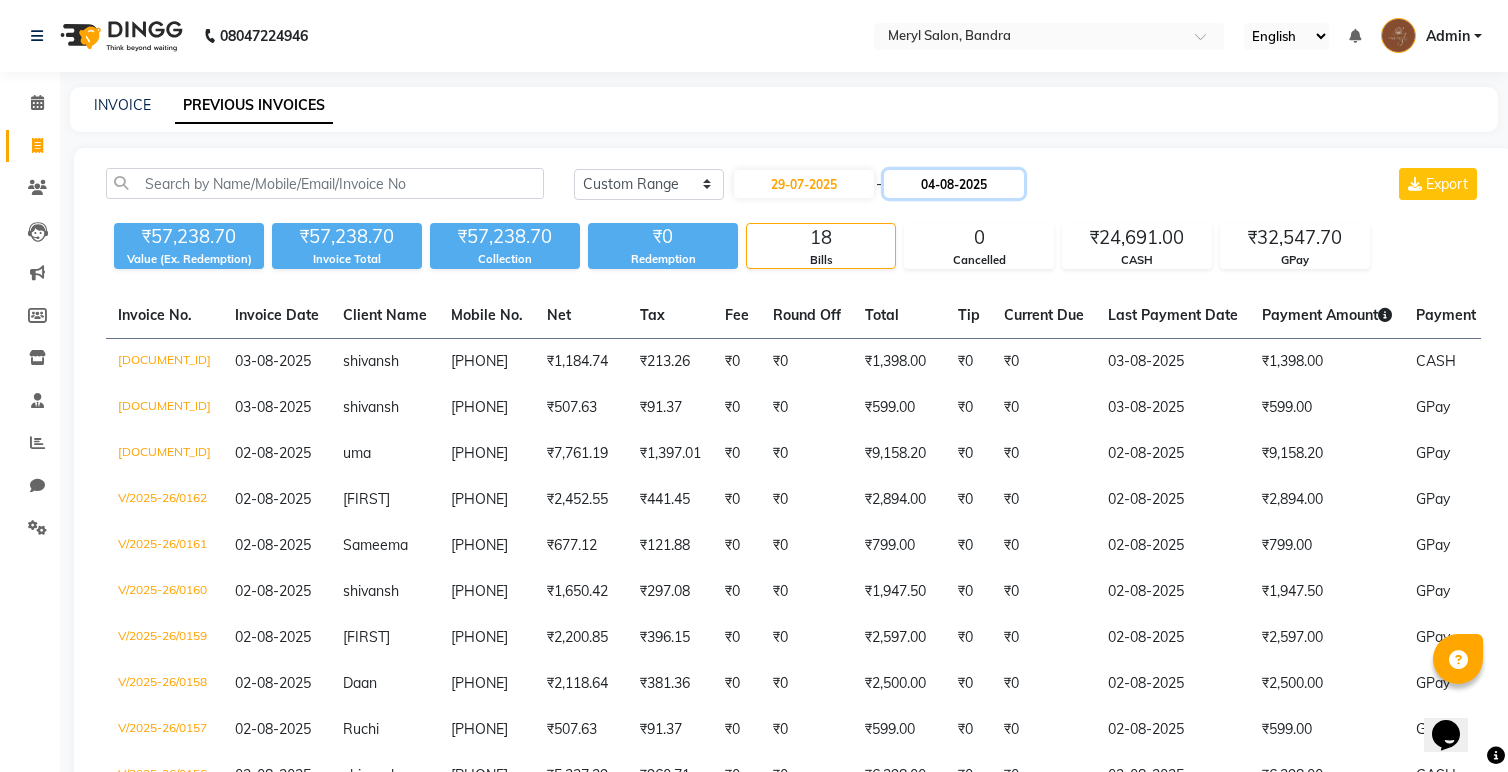 click on "04-08-2025" 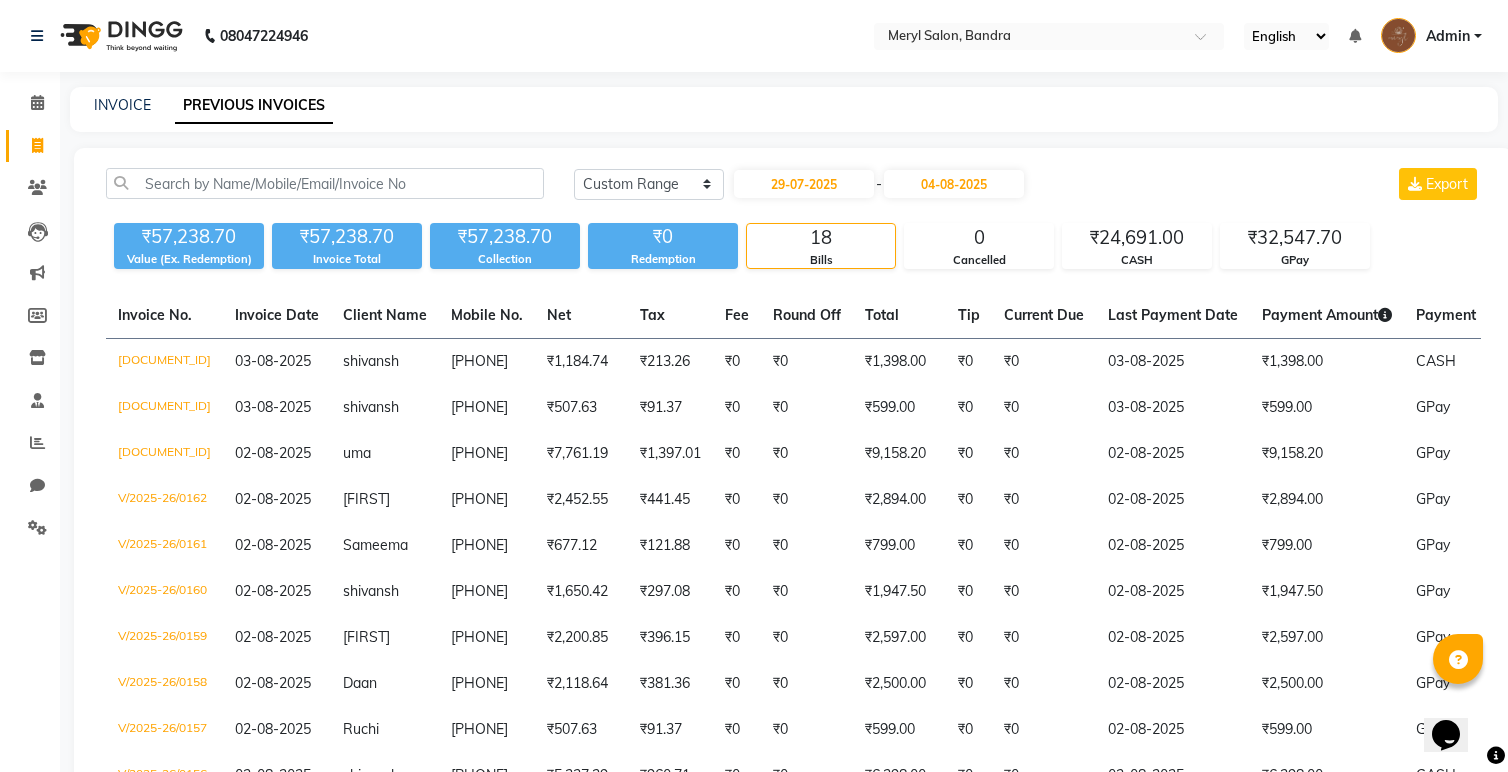select on "8" 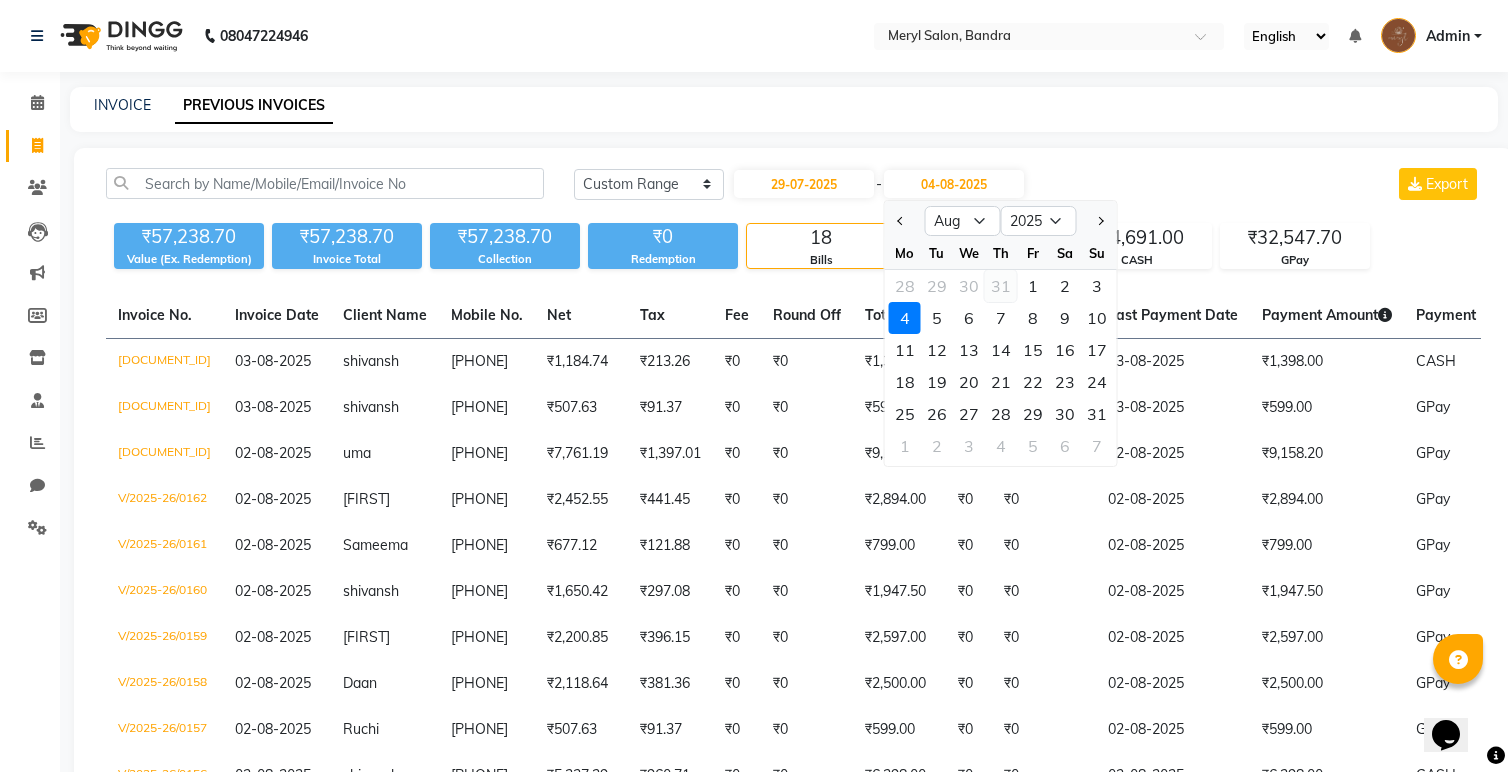 click on "31" 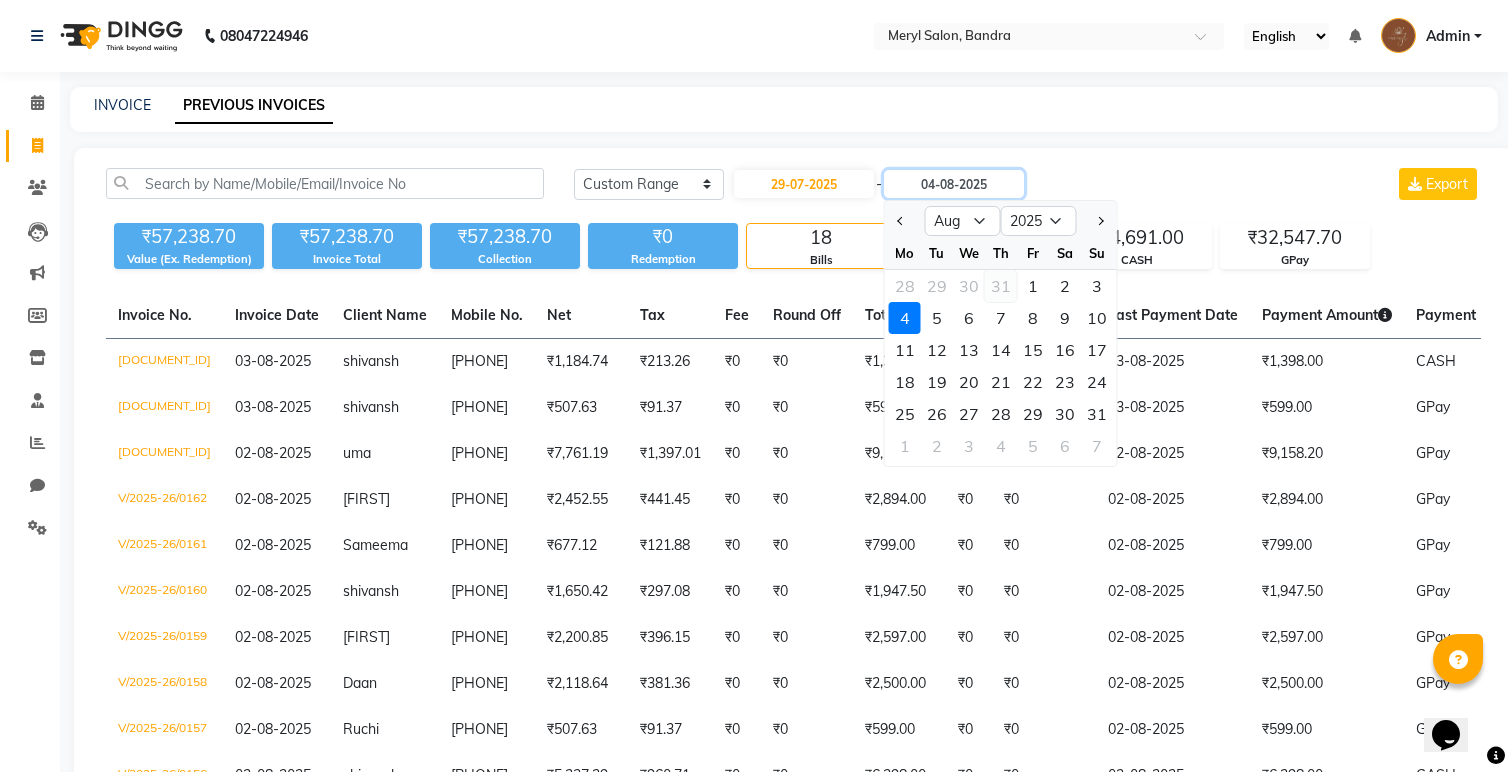 type on "31-07-2025" 